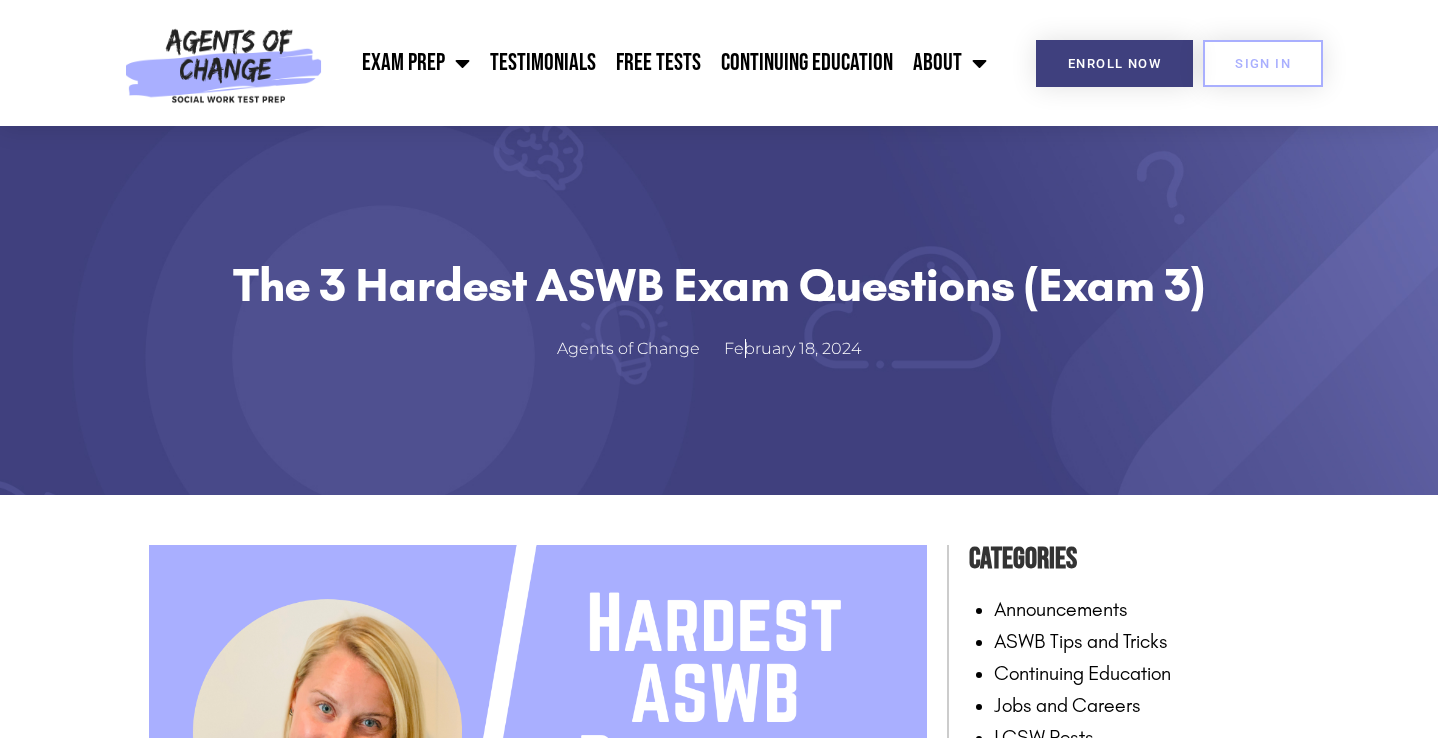 scroll, scrollTop: 523, scrollLeft: 0, axis: vertical 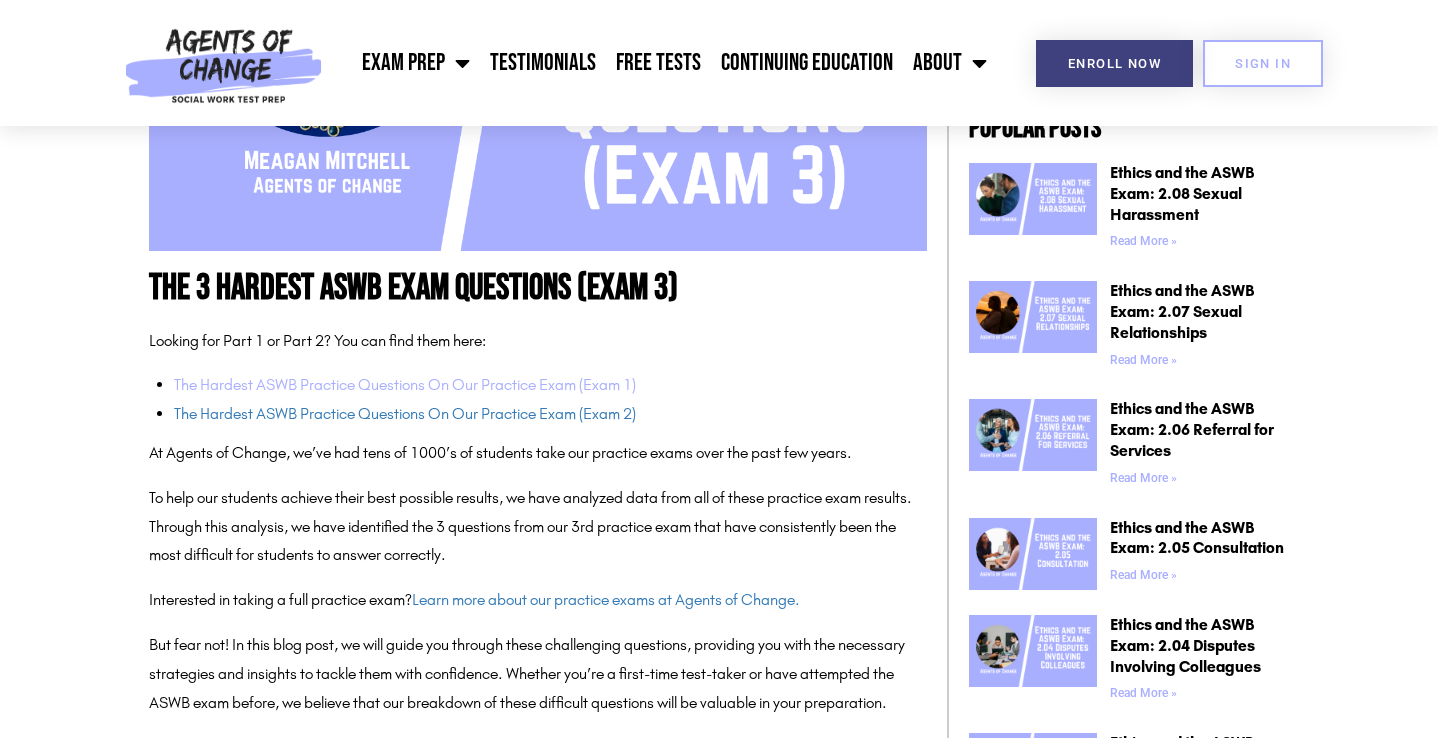 click on "The Hardest ASWB Practice Questions On Our Practice Exam (Exam 1)" at bounding box center [405, 384] 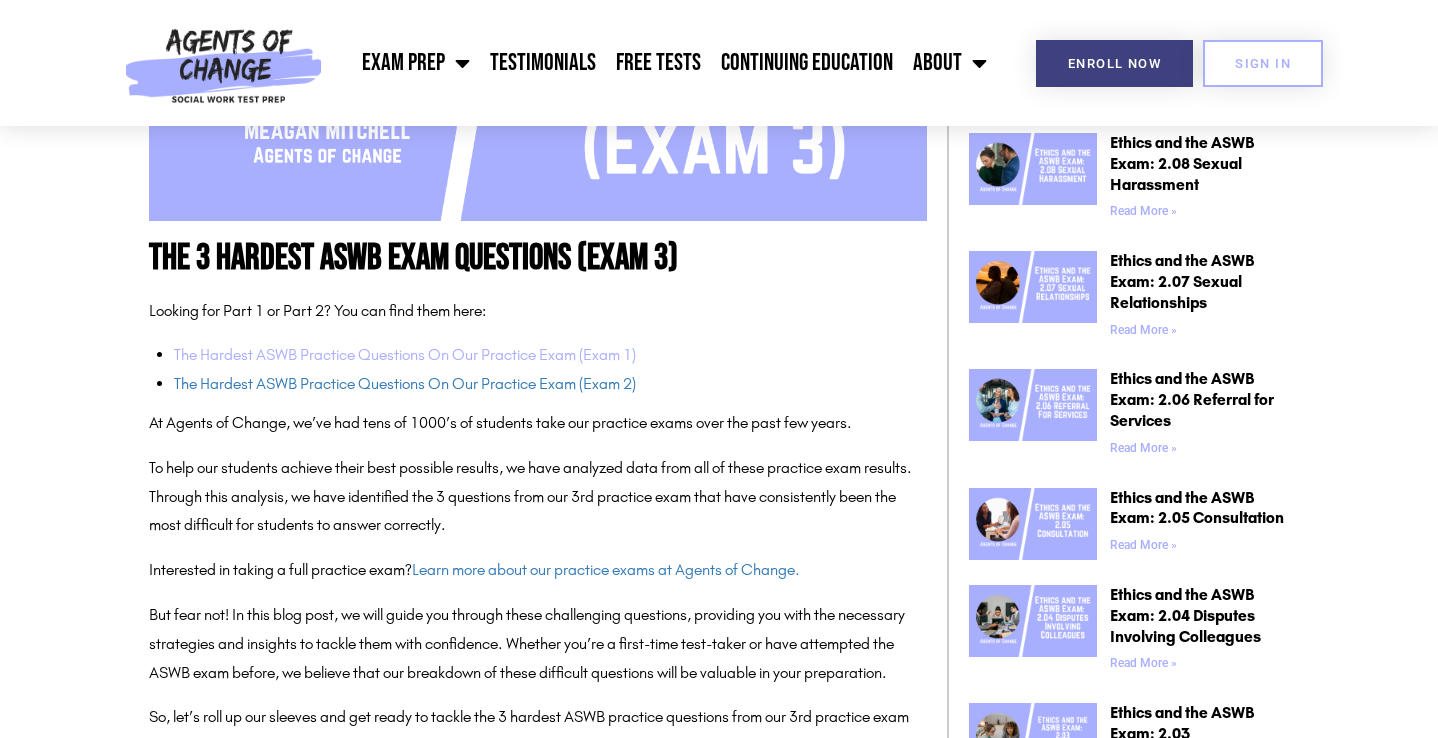 scroll, scrollTop: 763, scrollLeft: 0, axis: vertical 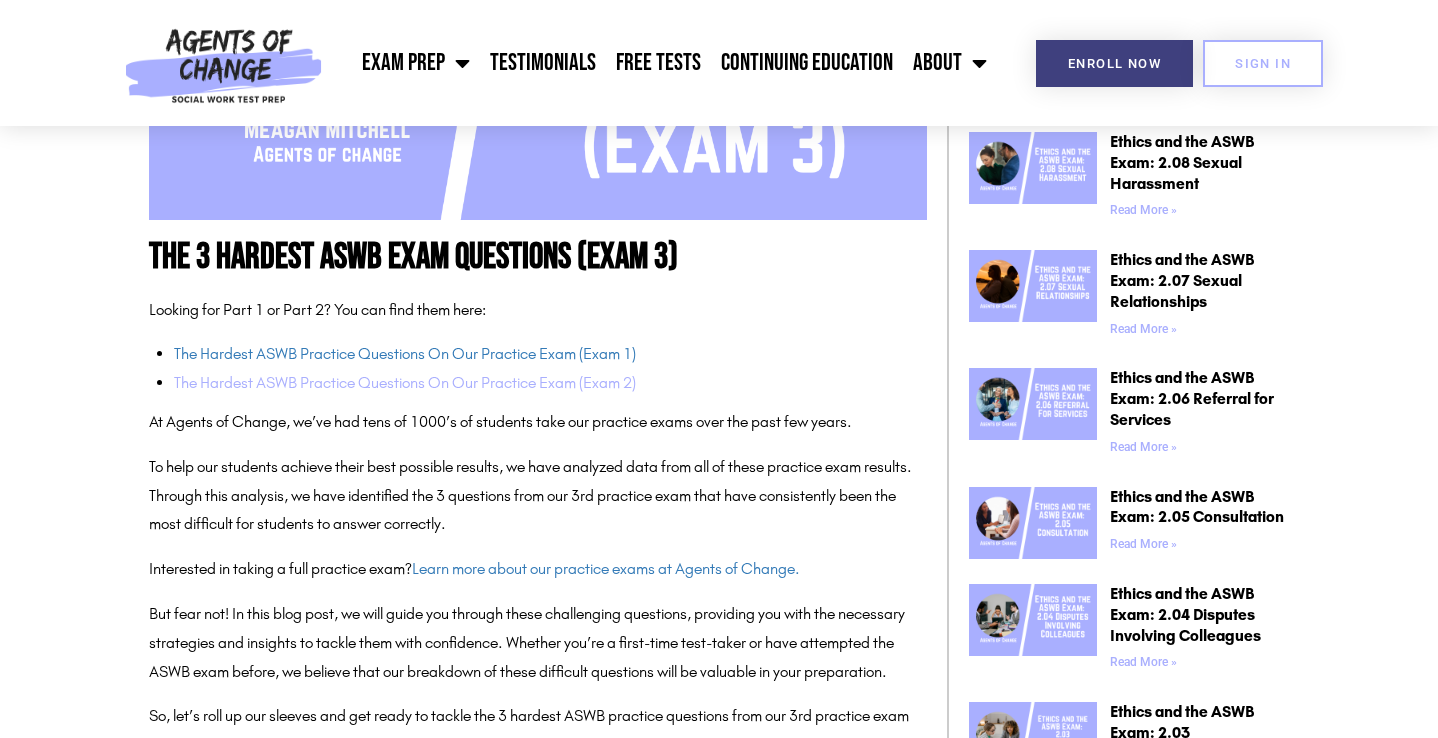 click on "The Hardest ASWB Practice Questions On Our Practice Exam (Exam 2)" at bounding box center [405, 382] 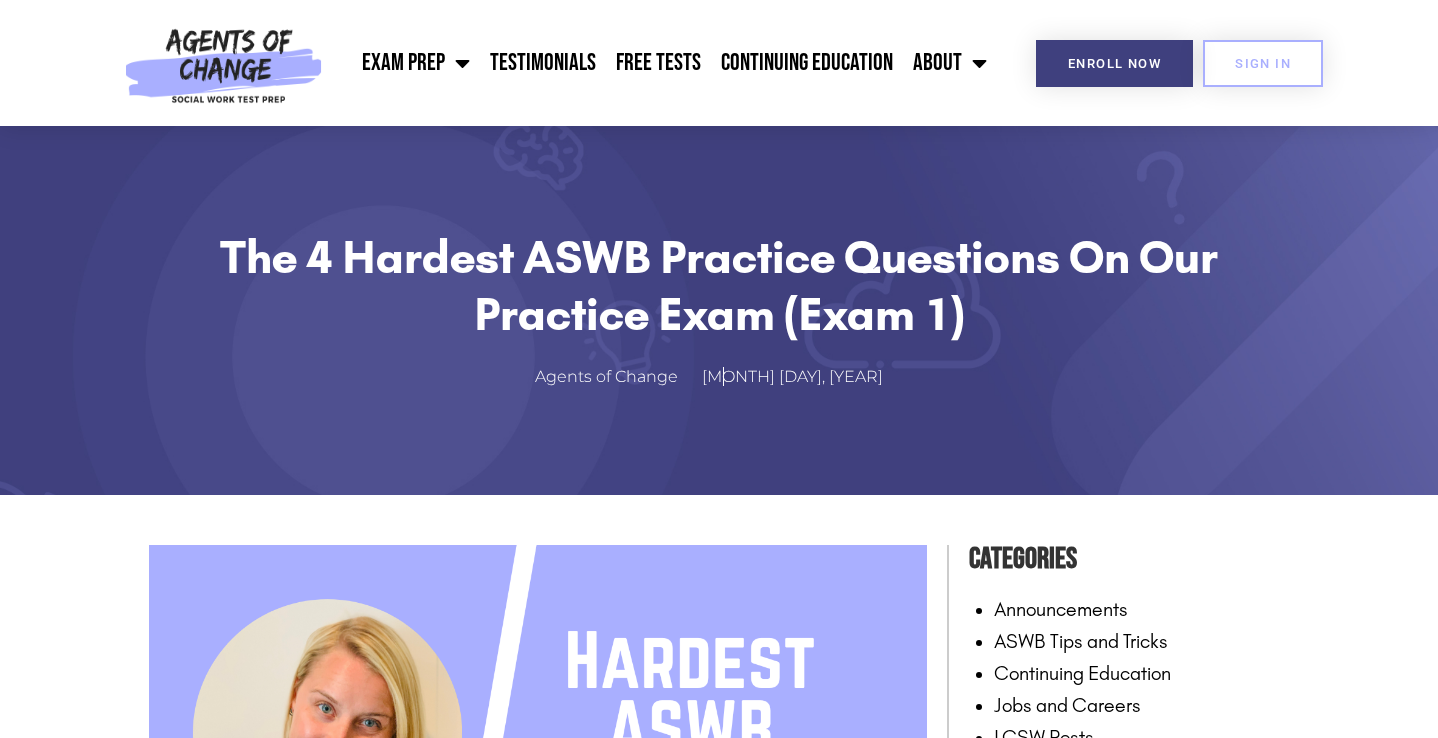 scroll, scrollTop: 438, scrollLeft: 0, axis: vertical 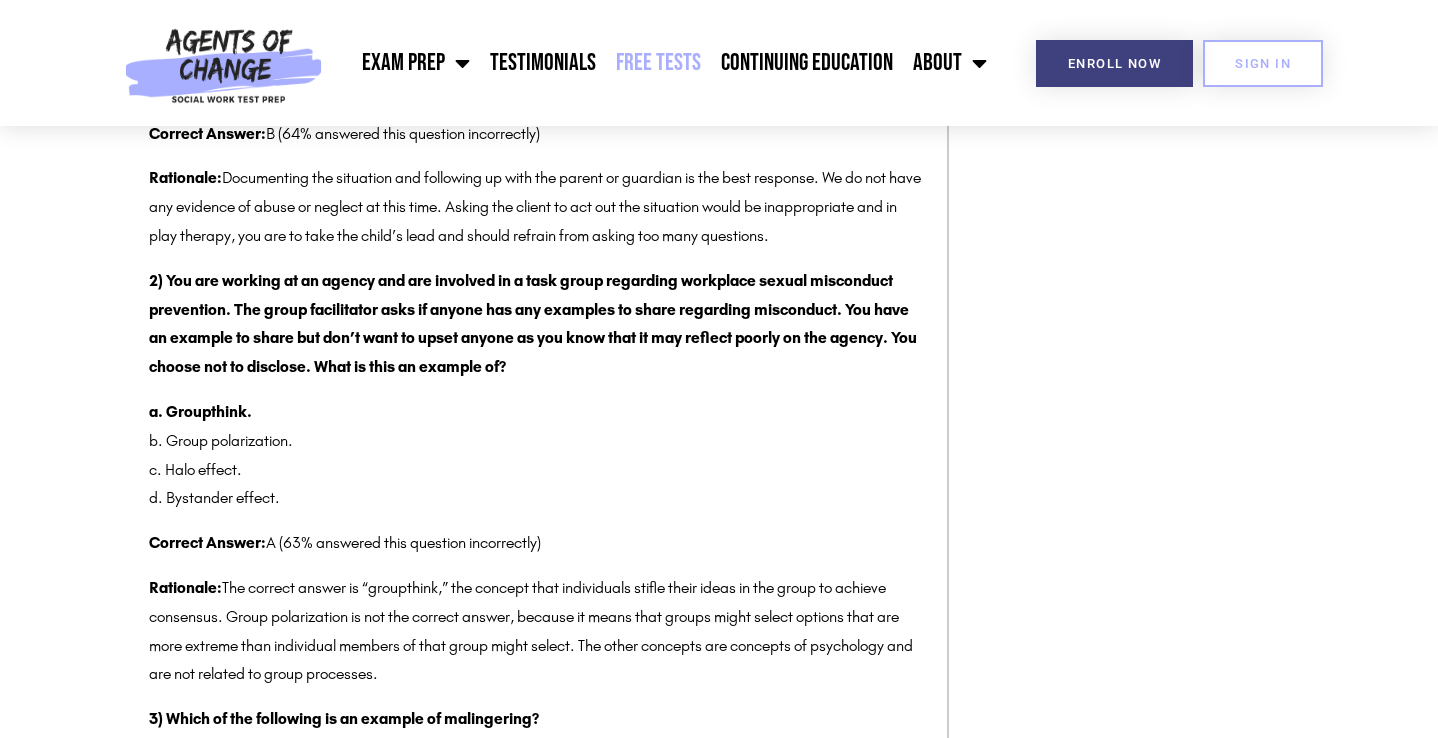 click on "Free Tests" 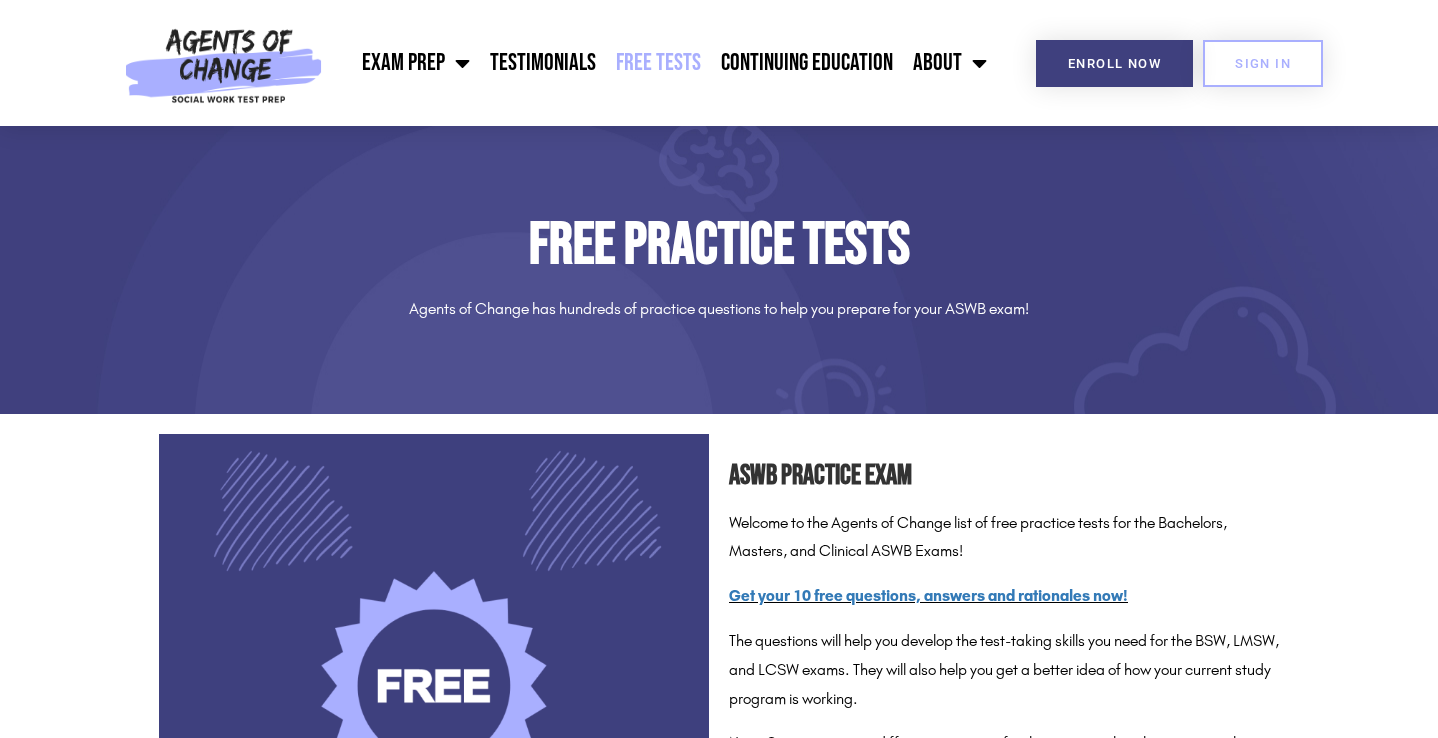 scroll, scrollTop: 0, scrollLeft: 0, axis: both 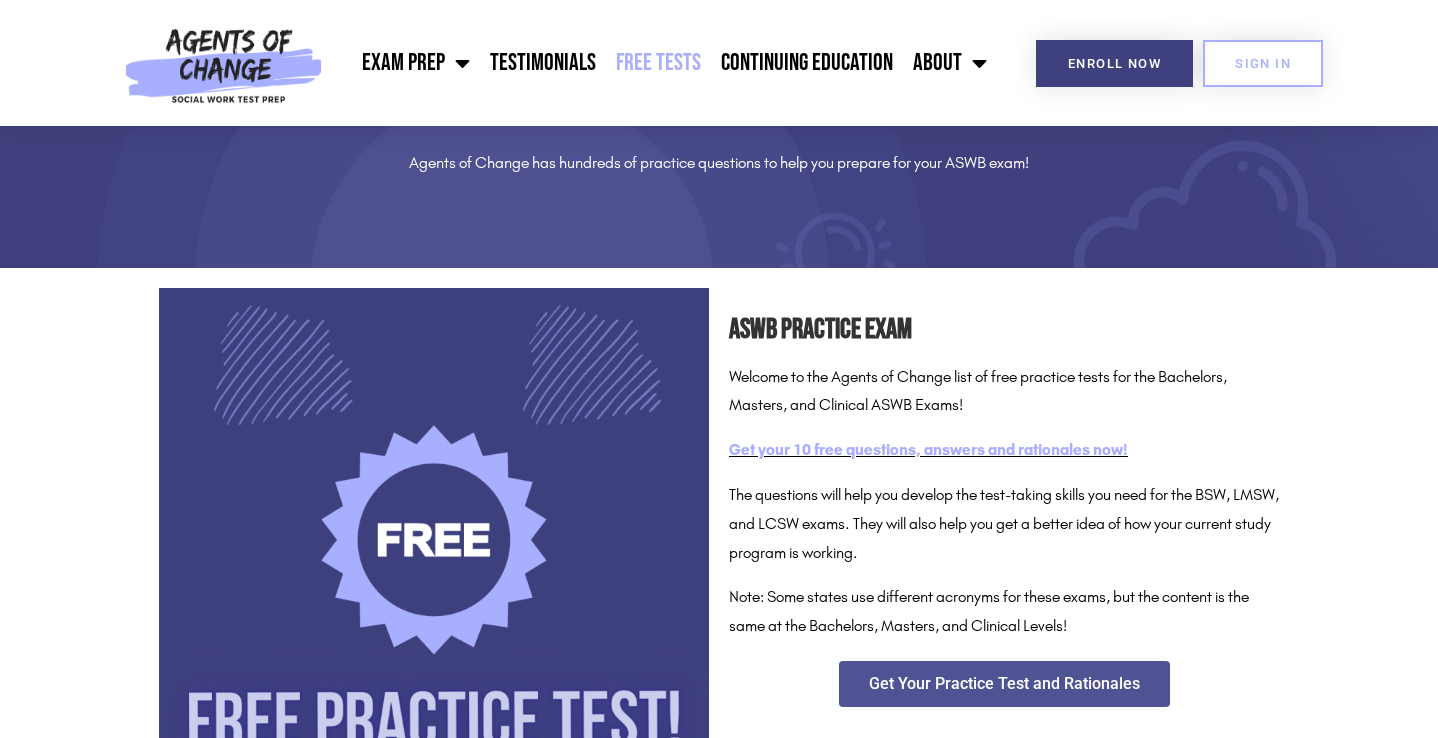 click on "Get your 10 free questions, answers and rationales now!" at bounding box center (928, 449) 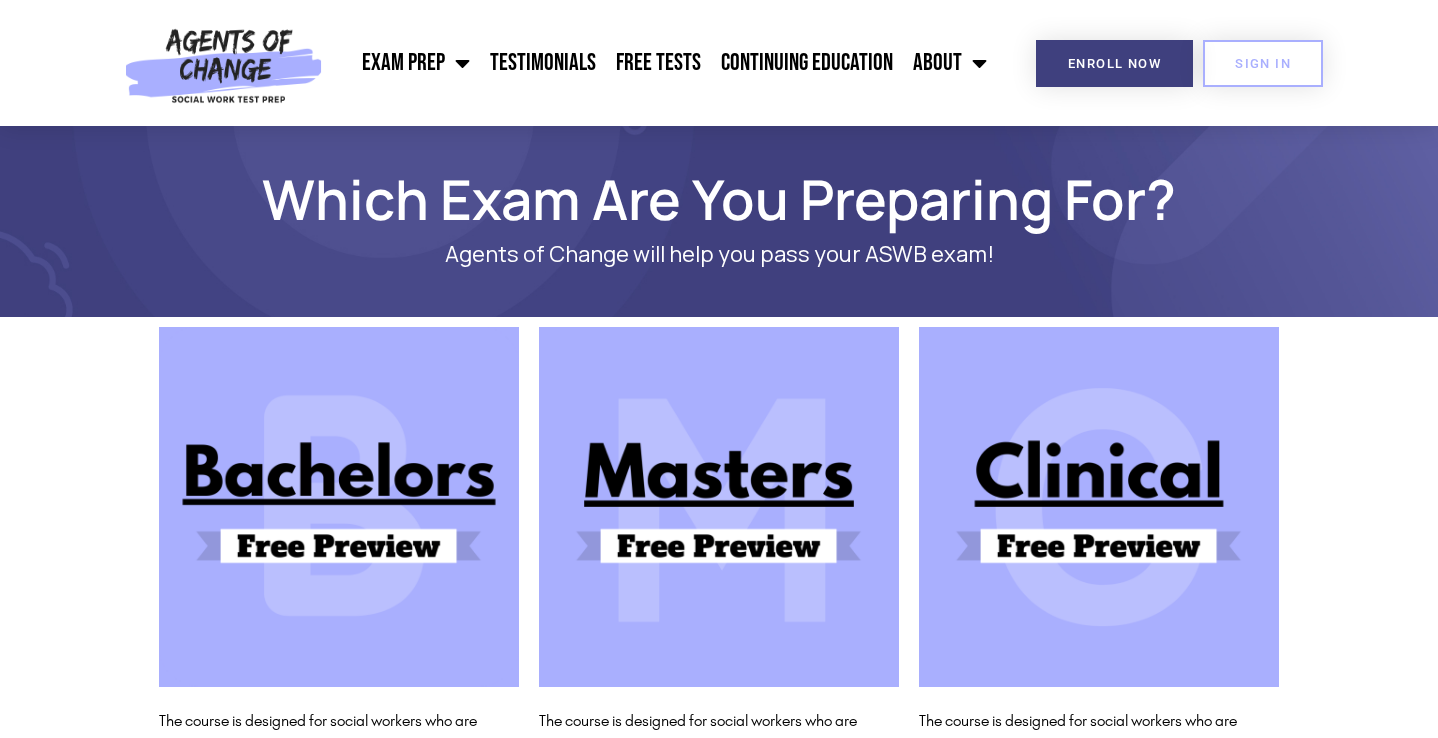 scroll, scrollTop: 0, scrollLeft: 0, axis: both 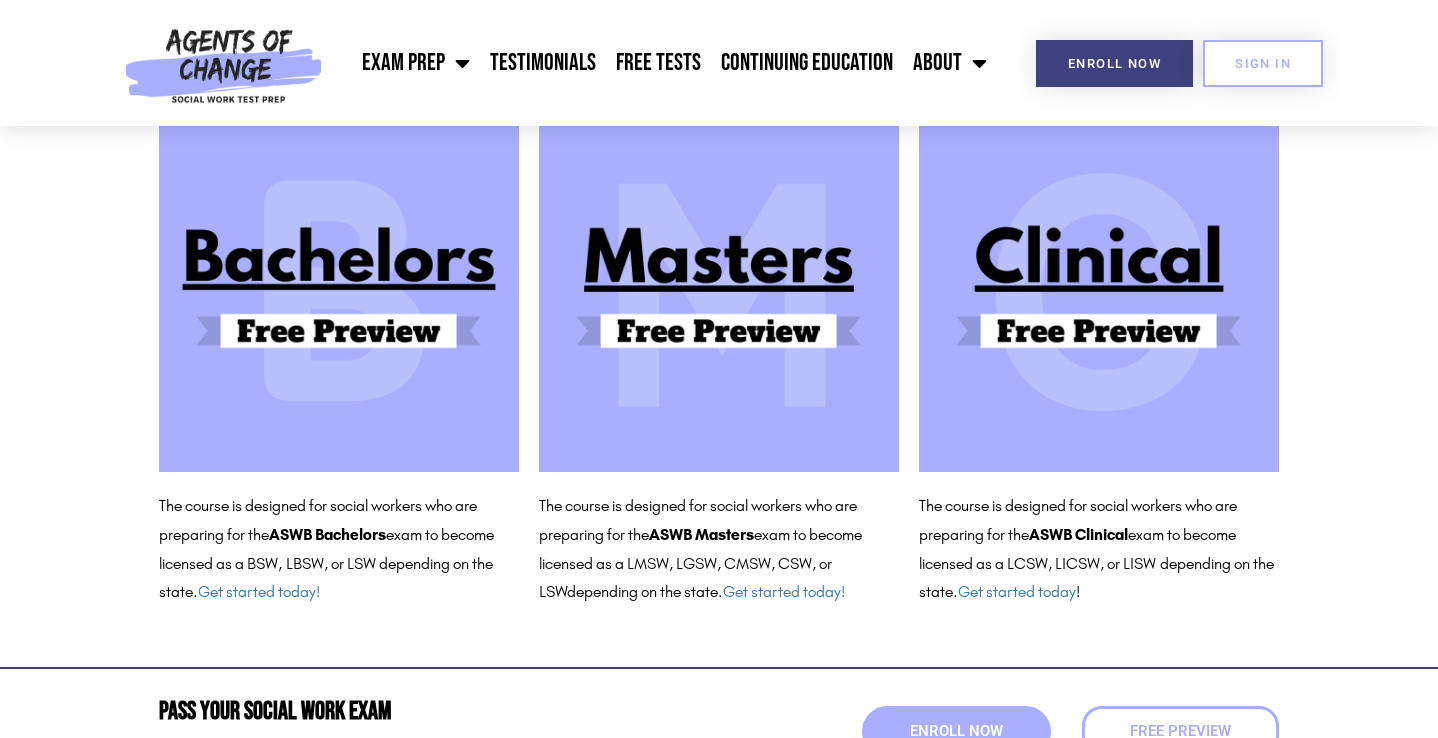 click at bounding box center [719, 292] 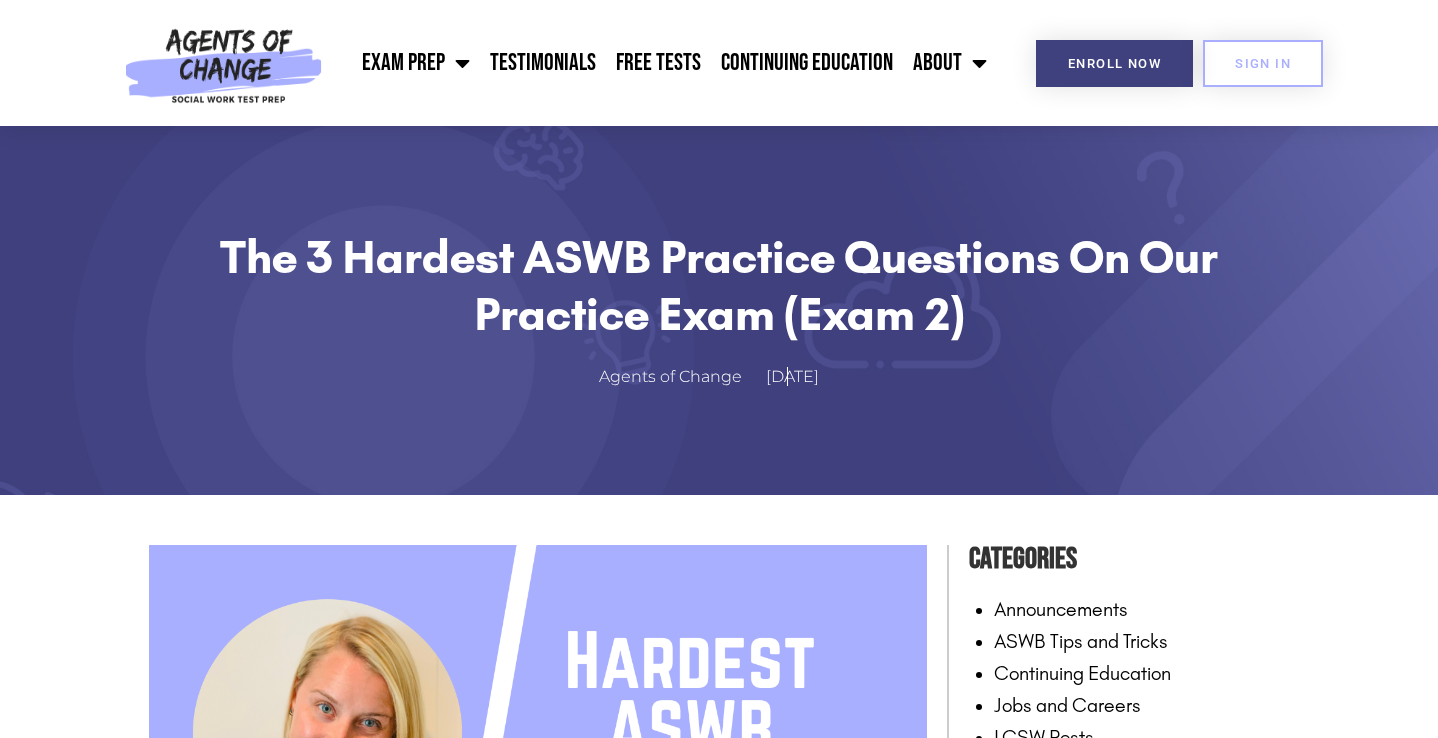 scroll, scrollTop: 1058, scrollLeft: 0, axis: vertical 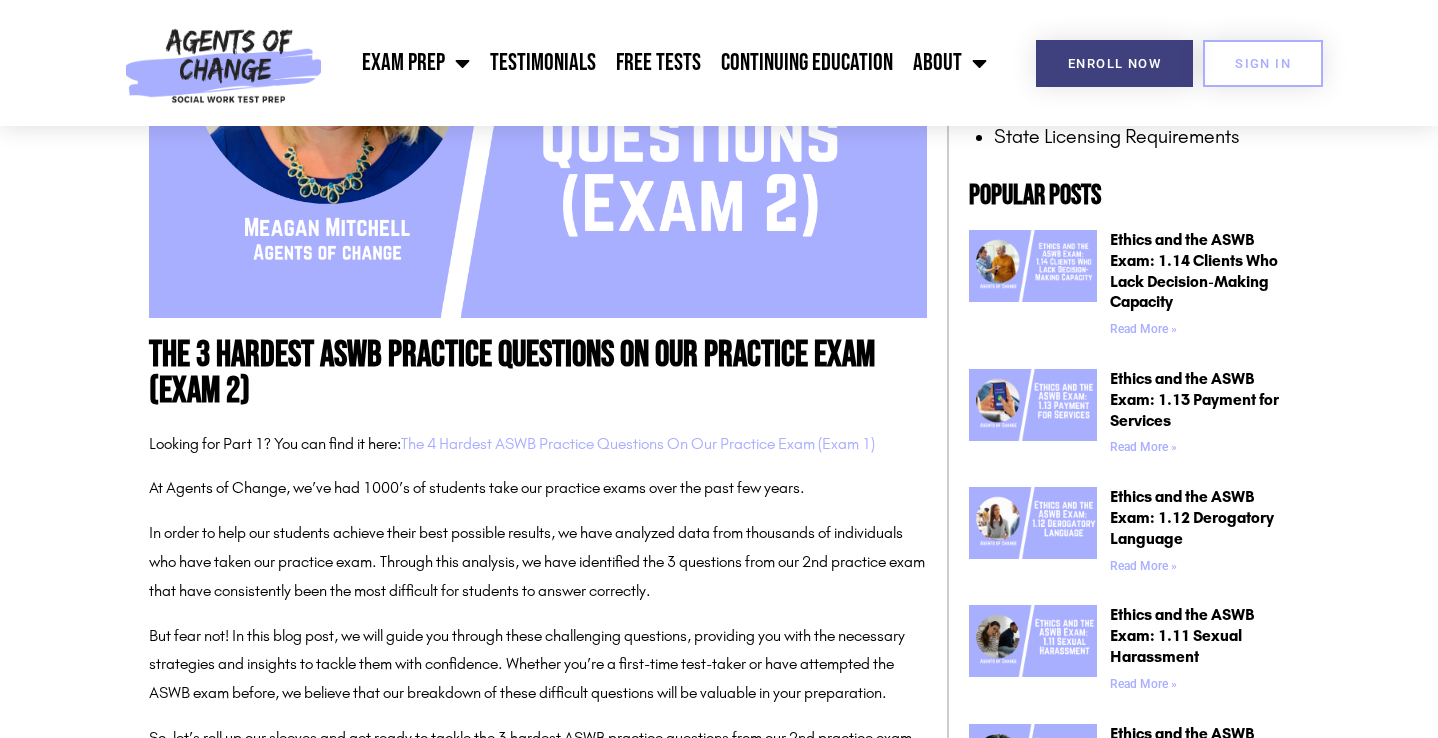 click on "The 4 Hardest ASWB Practice Questions On Our Practice Exam (Exam 1)" at bounding box center (638, 443) 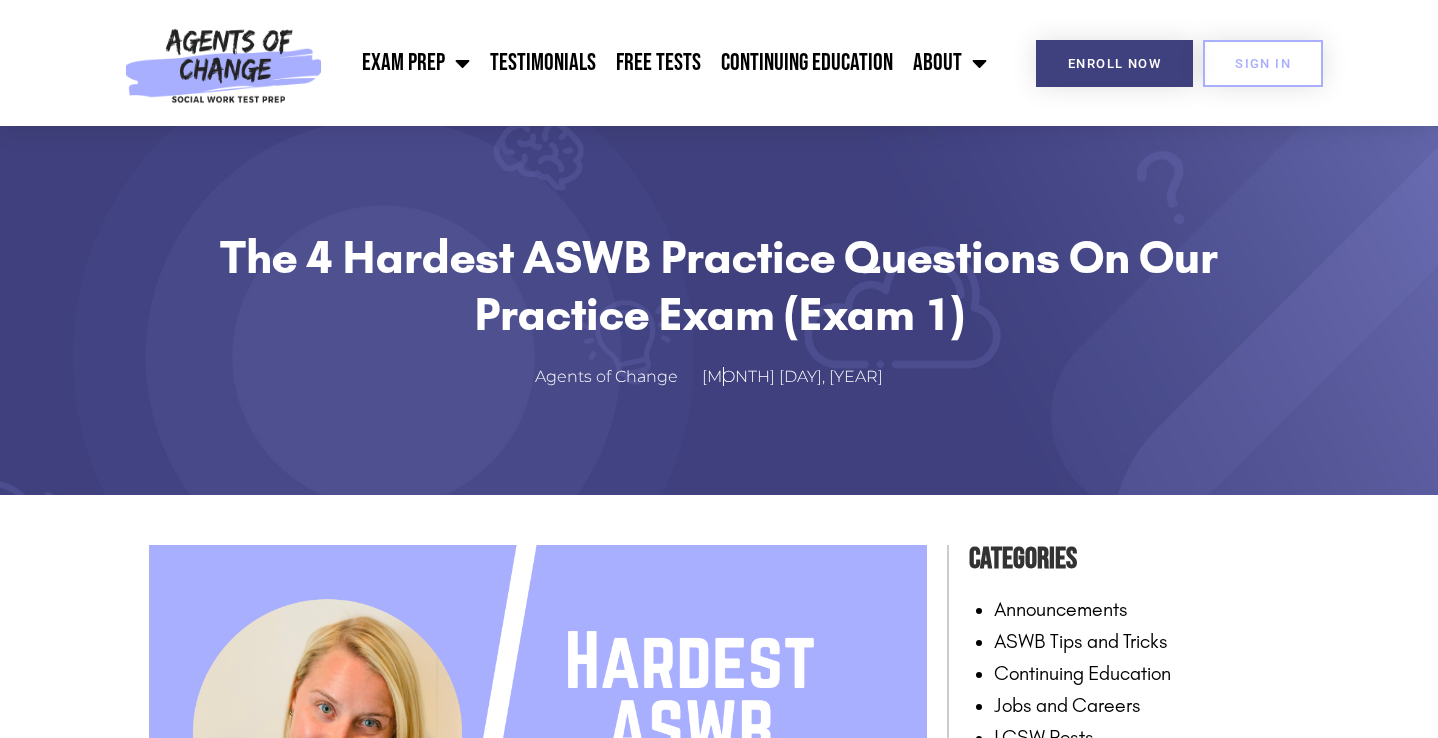 scroll, scrollTop: 946, scrollLeft: 0, axis: vertical 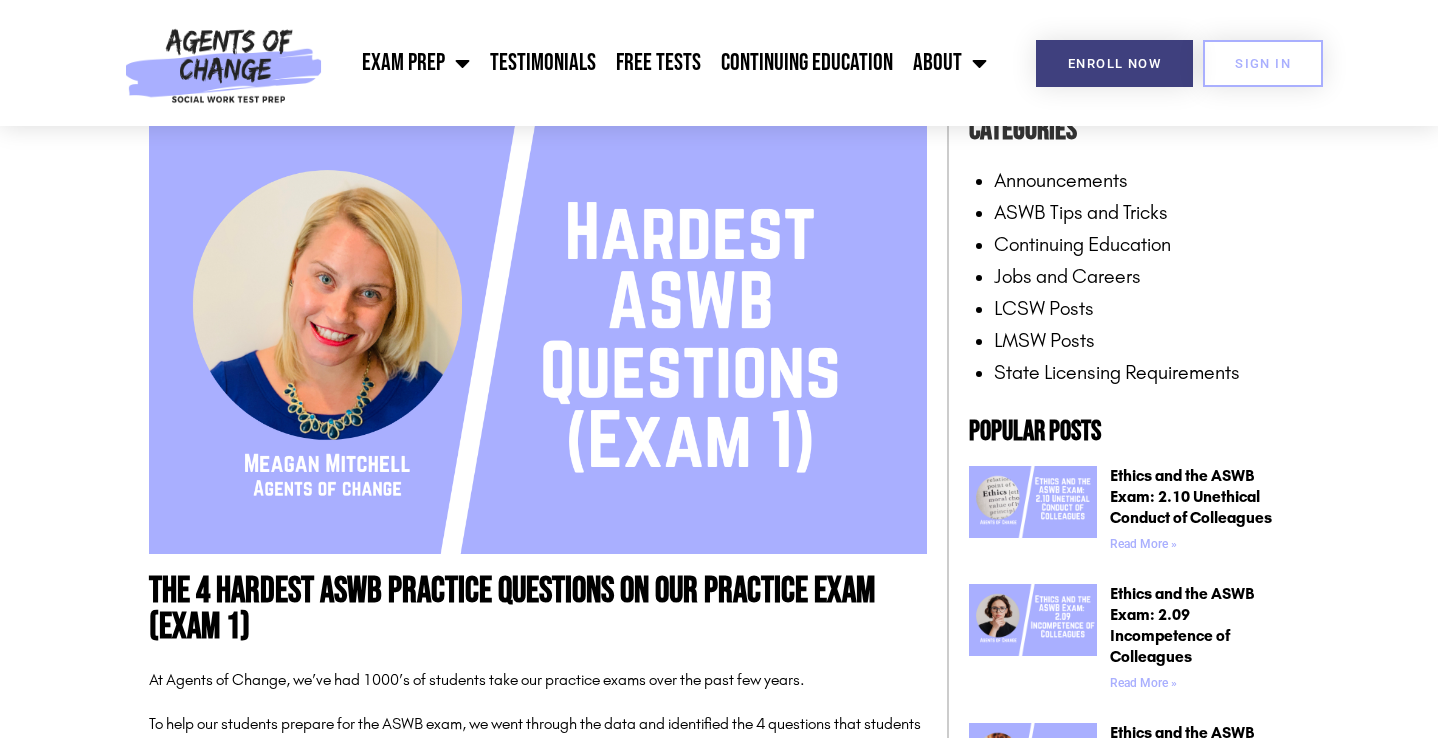 click on "ASWB Tips and Tricks" at bounding box center (1081, 212) 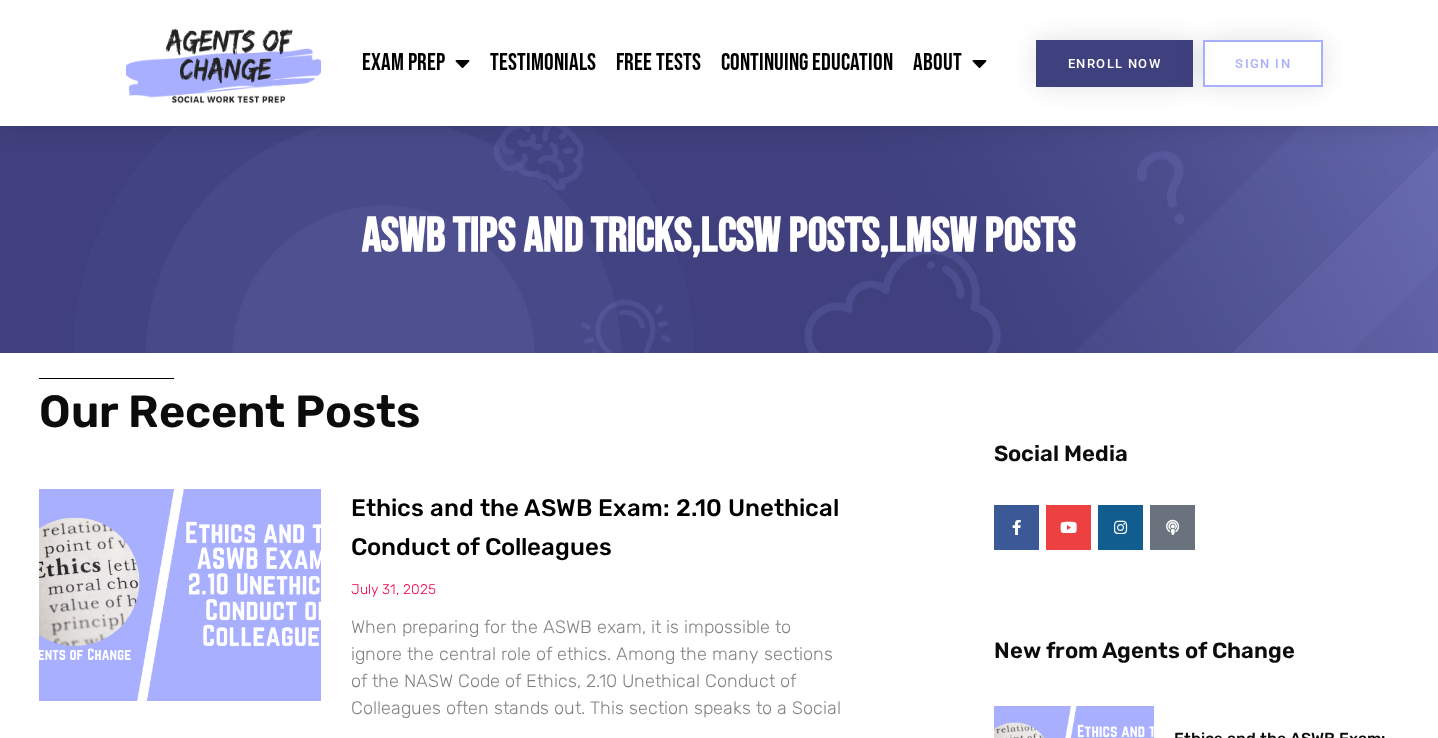 scroll, scrollTop: 0, scrollLeft: 0, axis: both 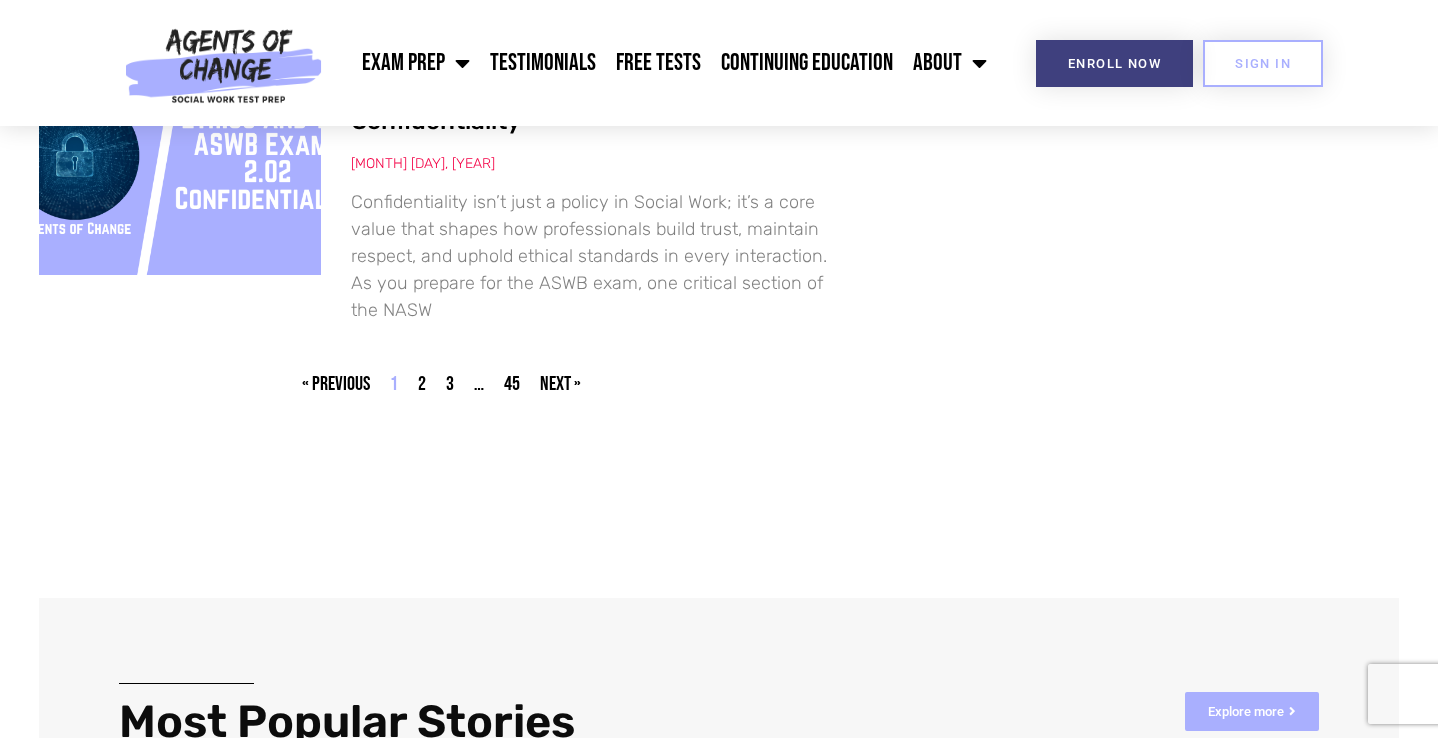 click on "Page 2" at bounding box center (422, 384) 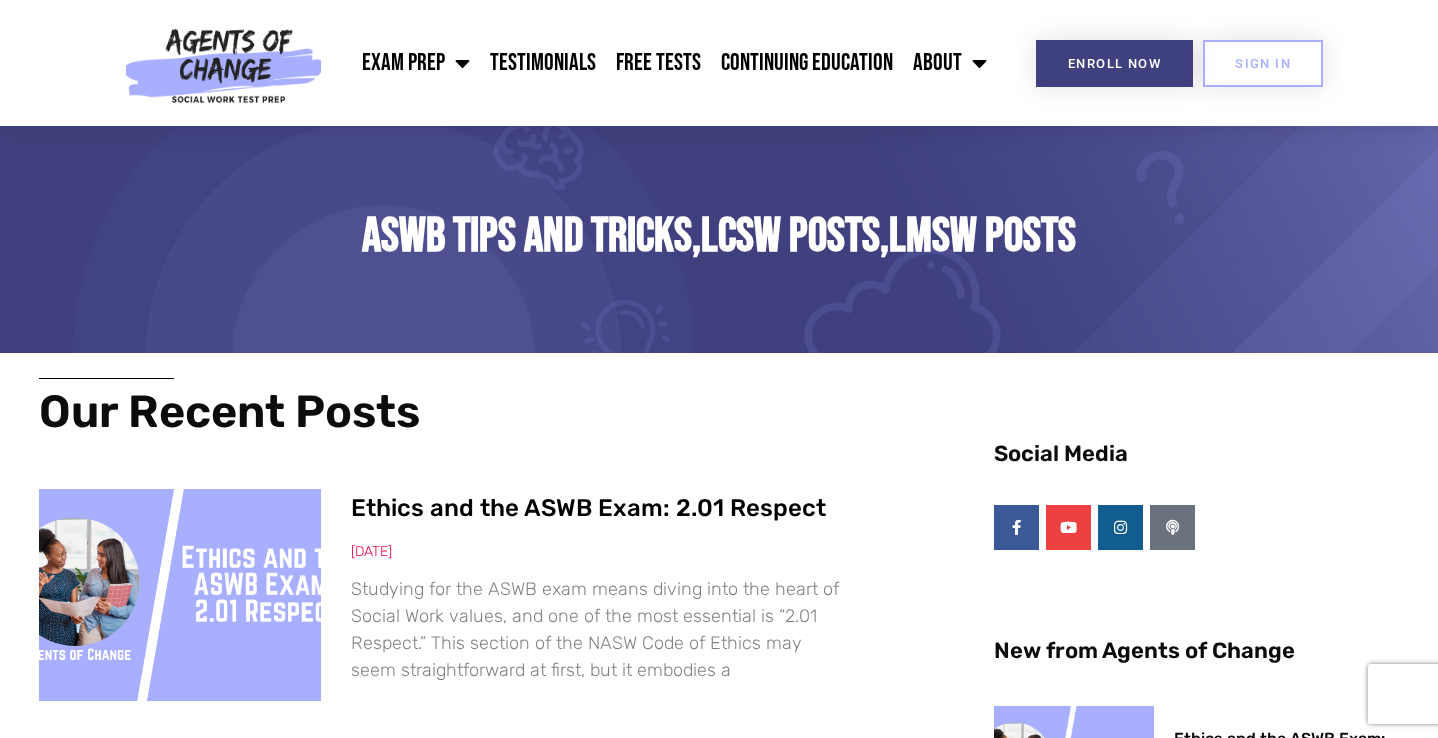 scroll, scrollTop: 0, scrollLeft: 0, axis: both 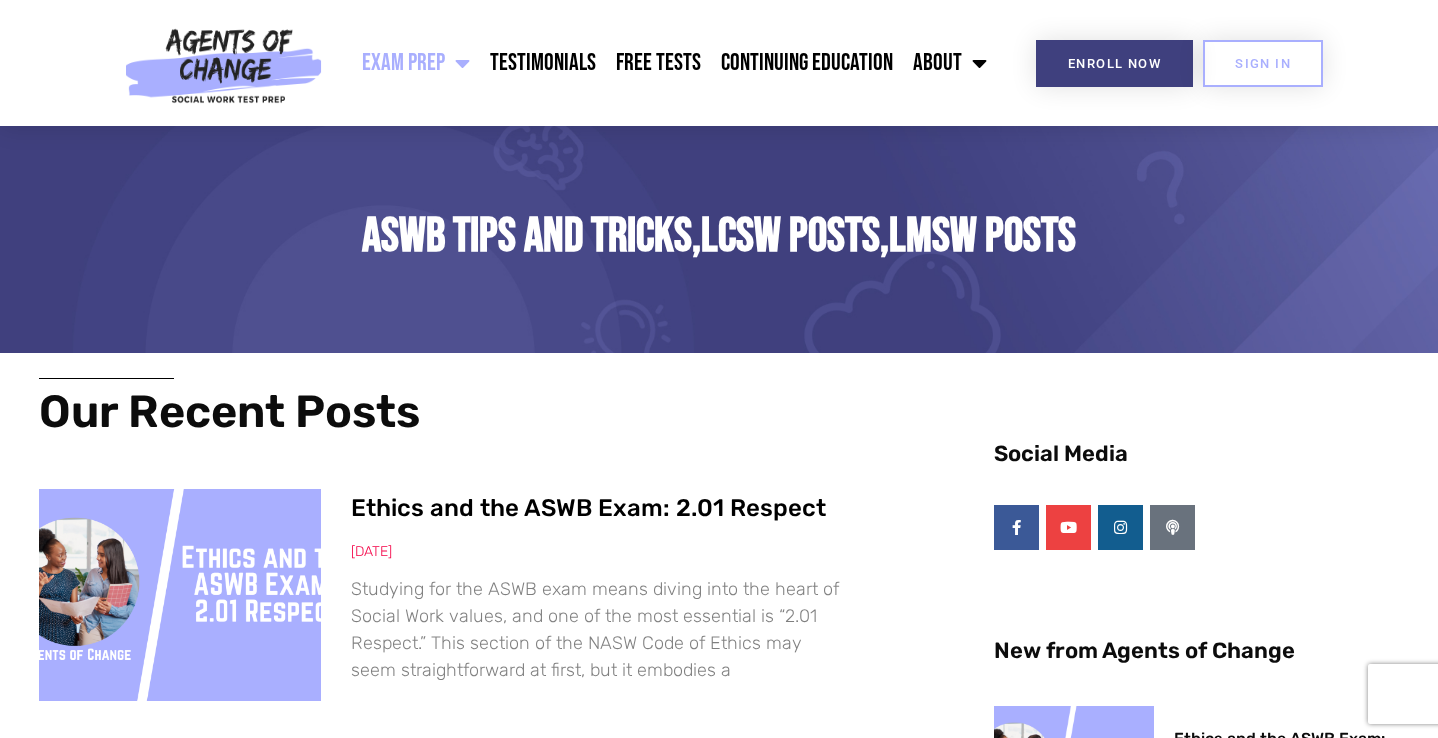 click on "Exam Prep" 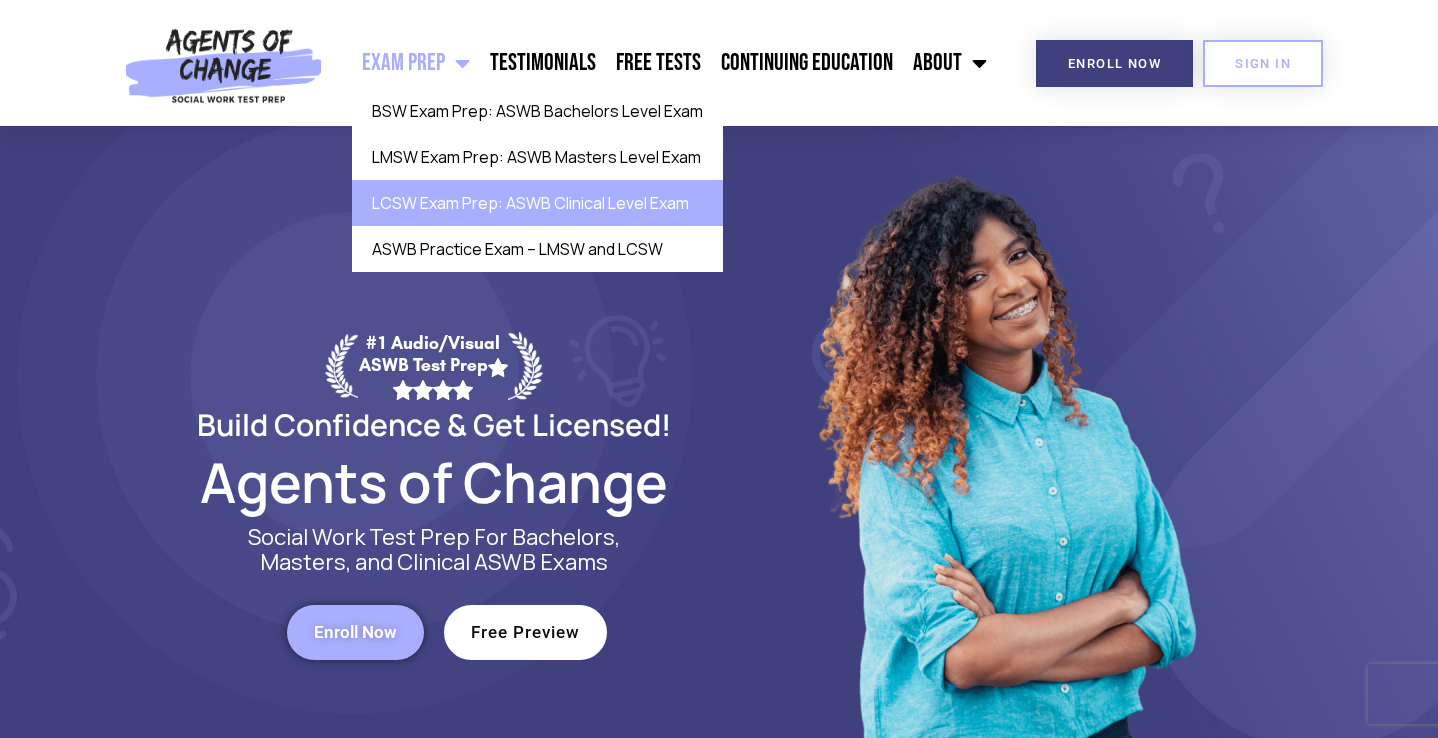 scroll, scrollTop: 0, scrollLeft: 0, axis: both 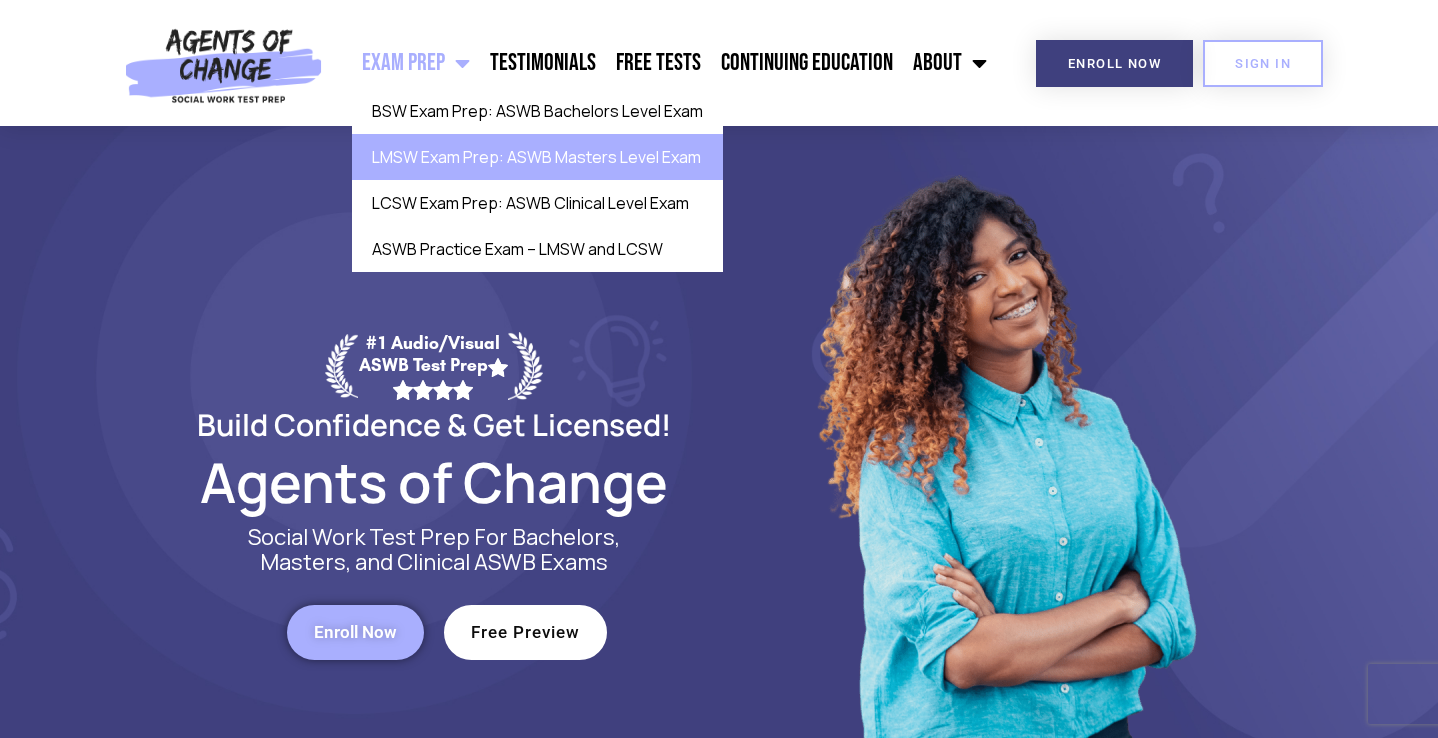 click on "LMSW Exam Prep: ASWB Masters Level Exam" 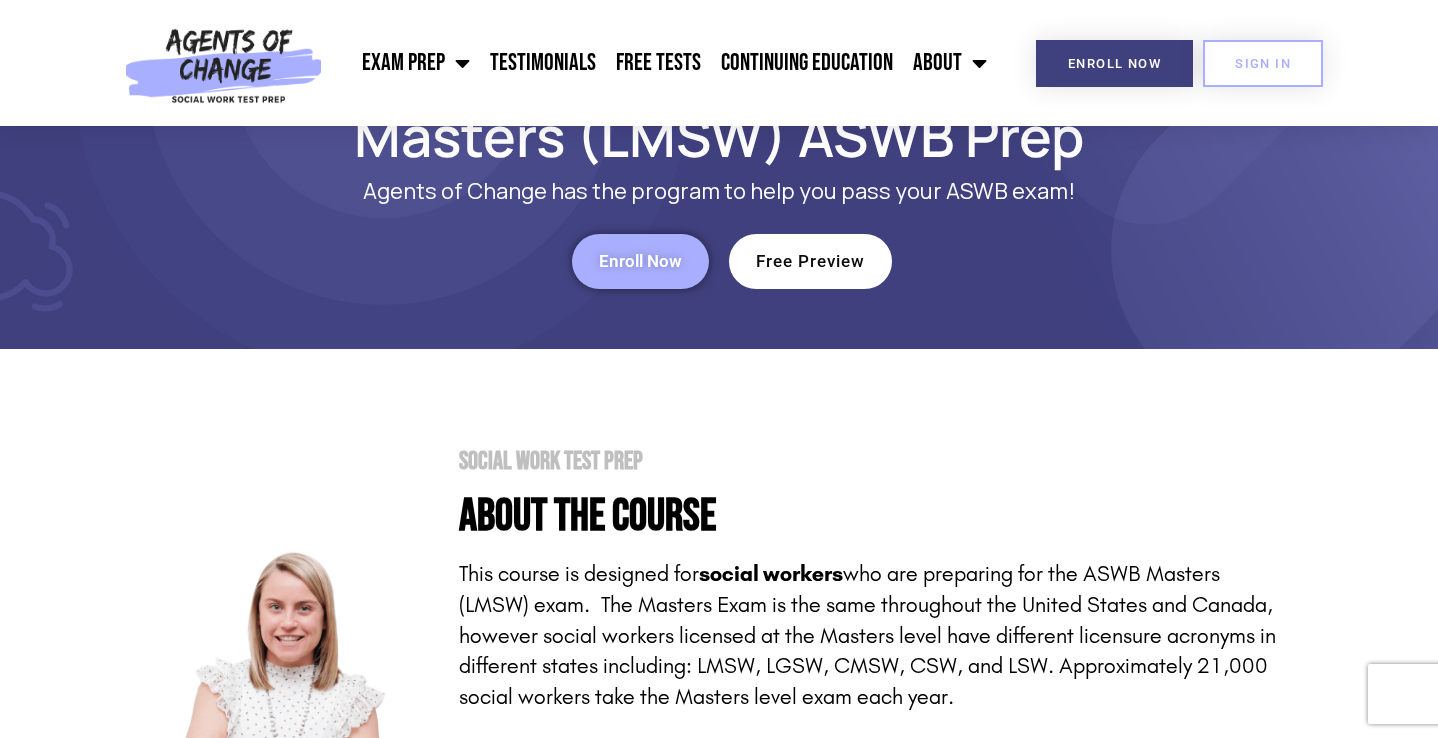 scroll, scrollTop: 0, scrollLeft: 0, axis: both 